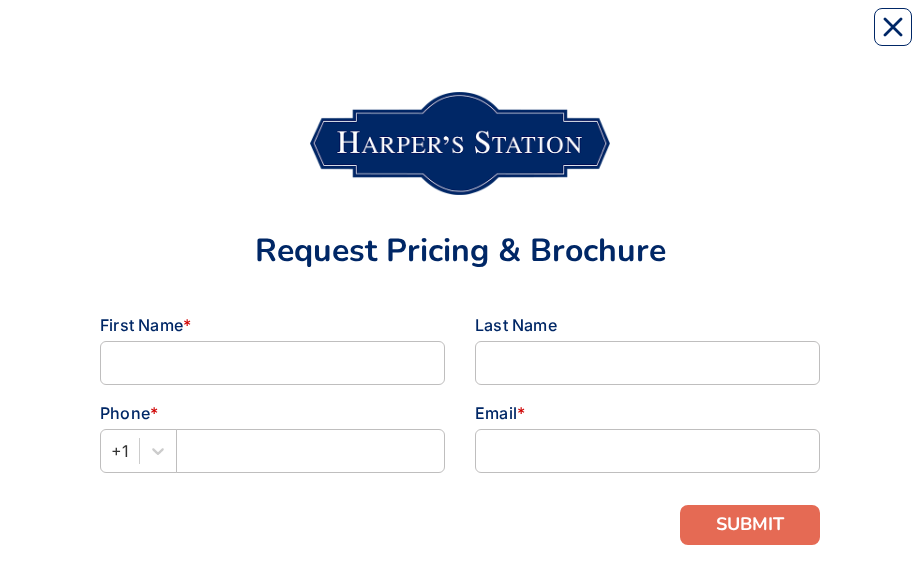 scroll, scrollTop: 0, scrollLeft: 0, axis: both 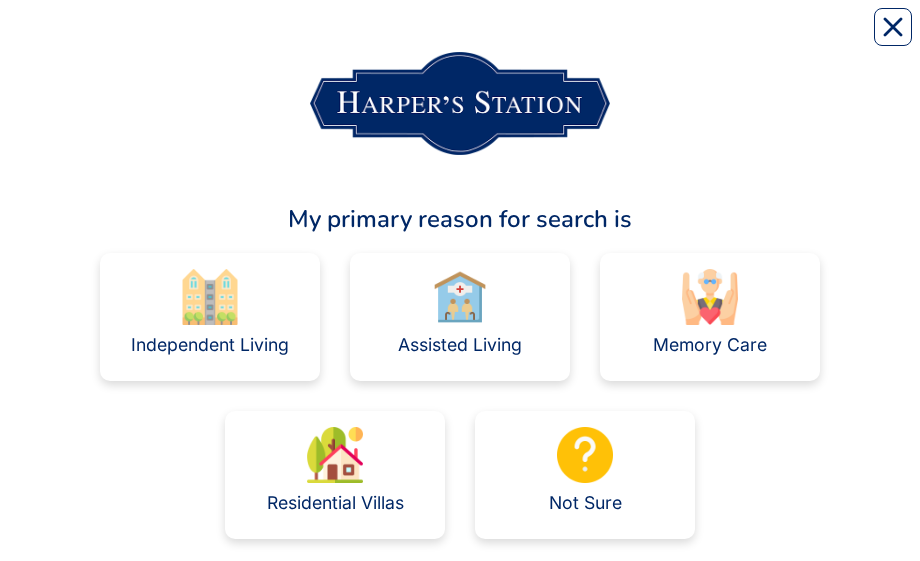 click at bounding box center [460, 297] 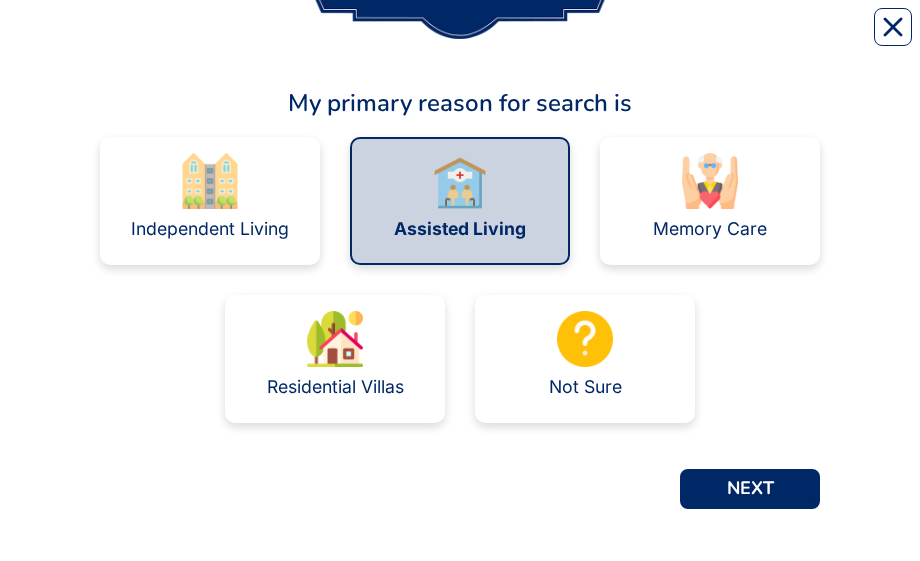 scroll, scrollTop: 116, scrollLeft: 0, axis: vertical 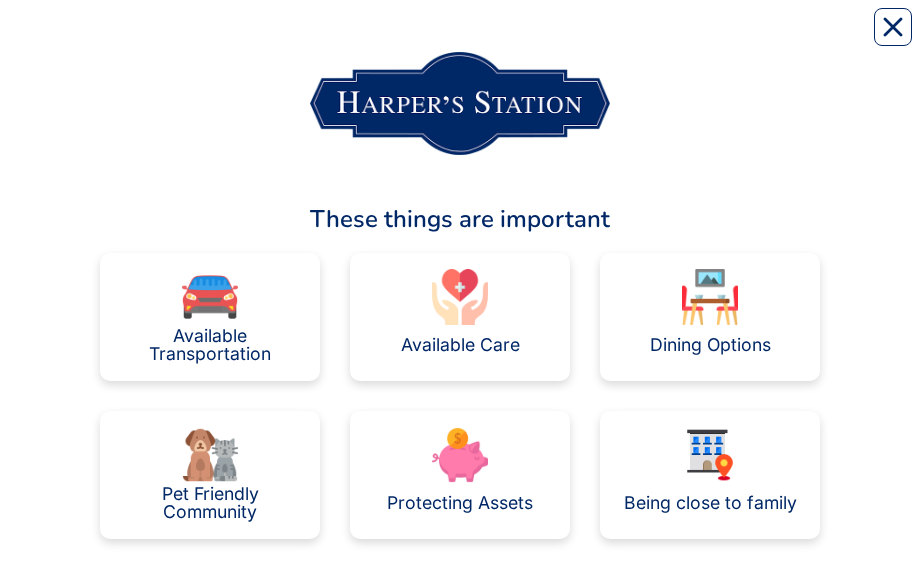 click on "Available Care" at bounding box center (460, 345) 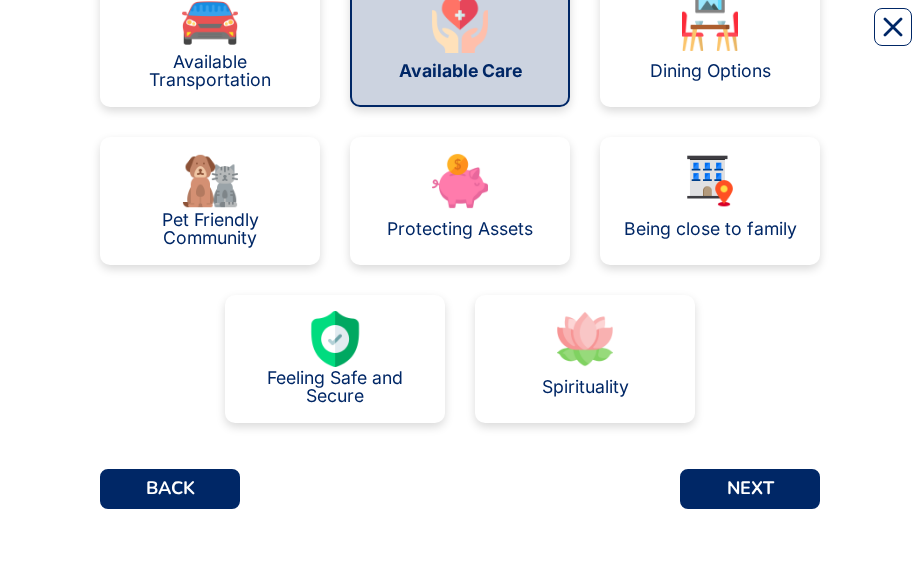 scroll, scrollTop: 274, scrollLeft: 0, axis: vertical 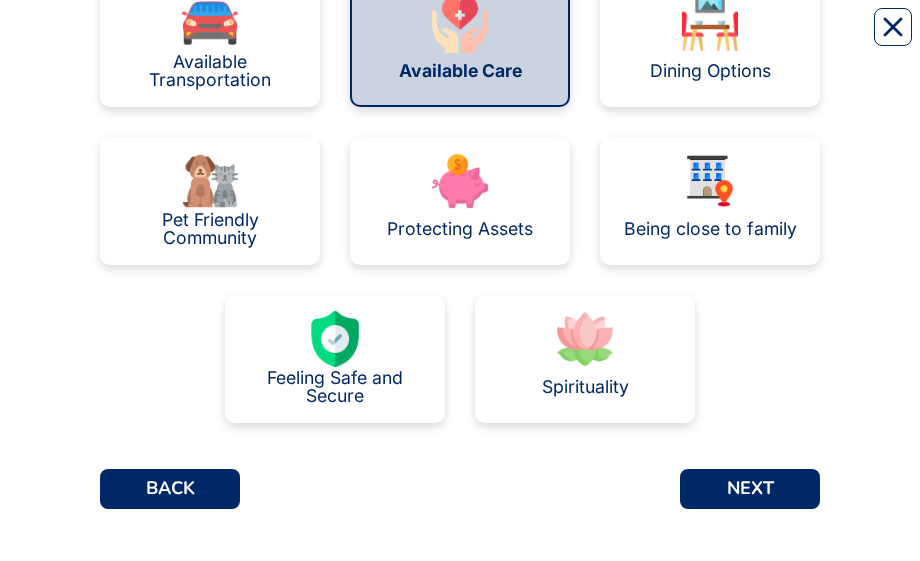 click on "NEXT" at bounding box center [750, 489] 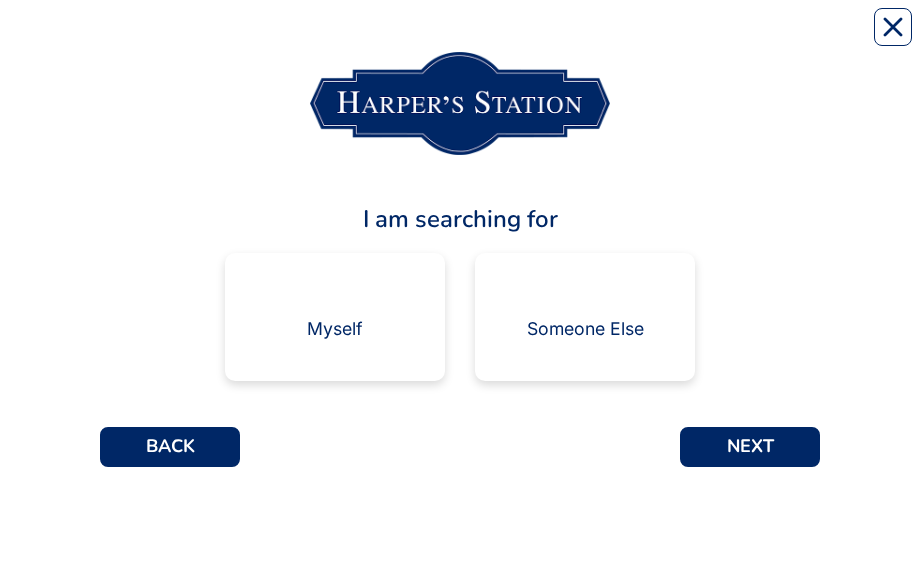 scroll, scrollTop: 0, scrollLeft: 0, axis: both 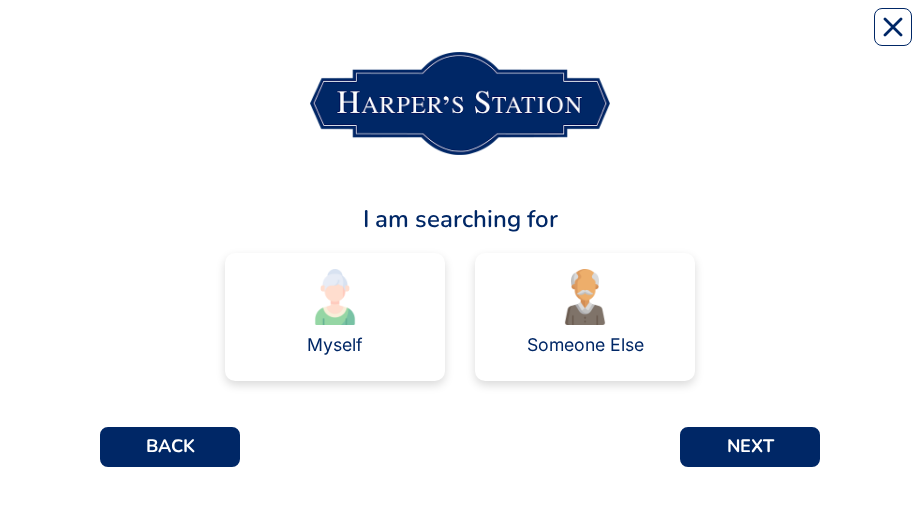 click on "Myself" at bounding box center (335, 345) 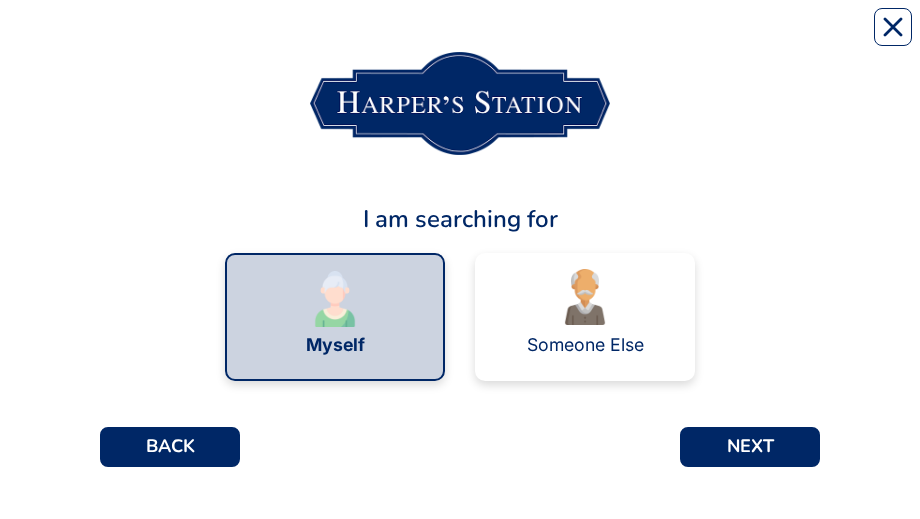 click on "NEXT" at bounding box center [750, 447] 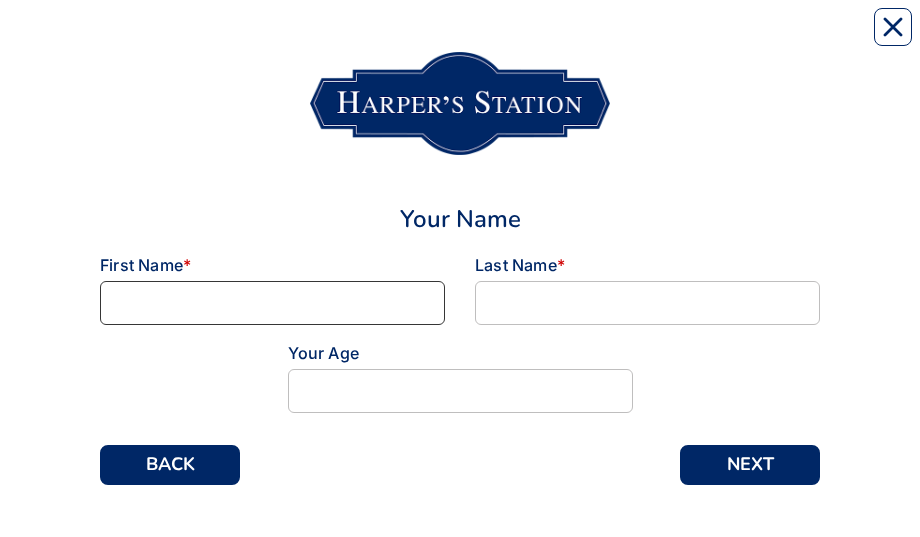 click at bounding box center (272, 303) 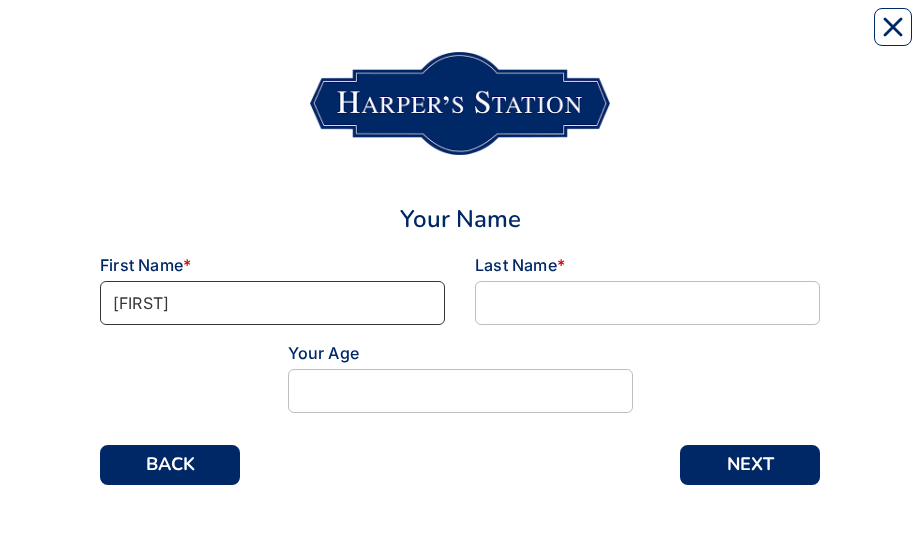 type on "[FIRST]" 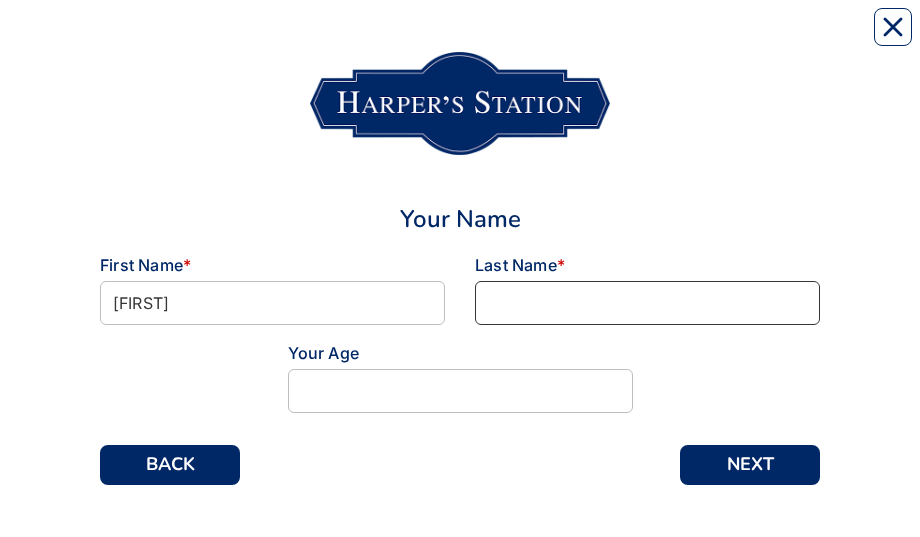 click at bounding box center [647, 303] 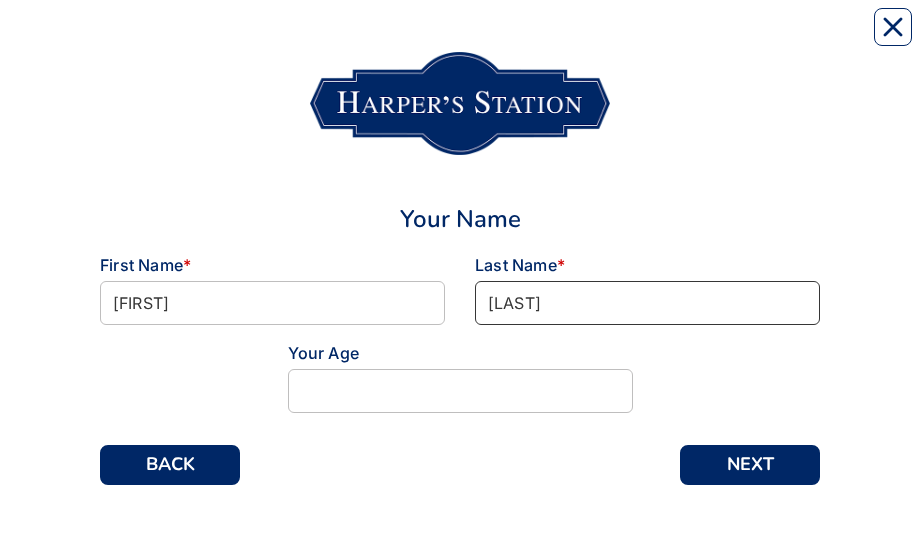 type on "[LAST]" 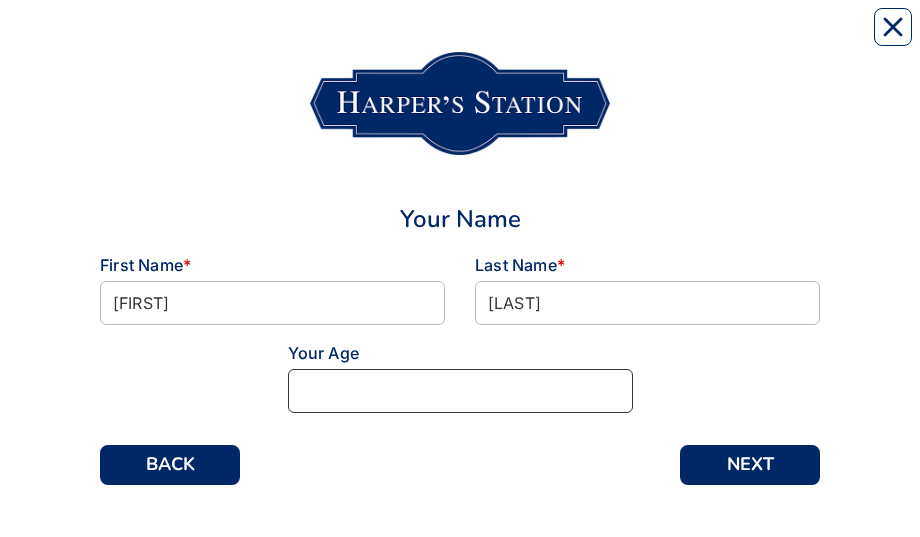 click at bounding box center (460, 391) 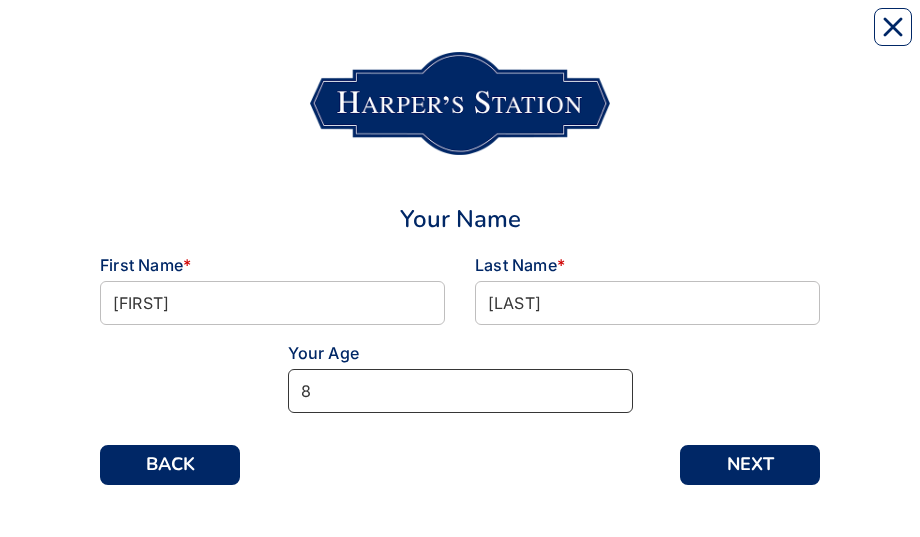 type on "89" 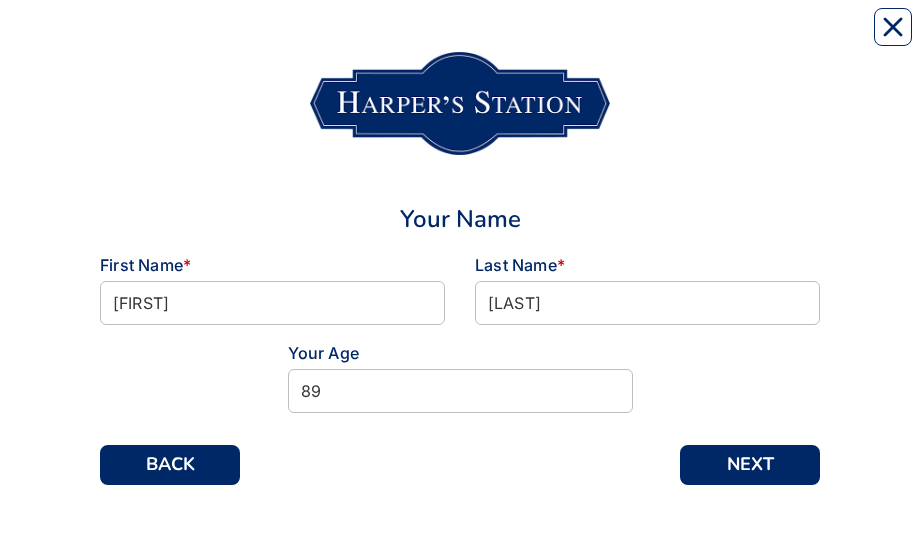 click on "NEXT" at bounding box center [750, 465] 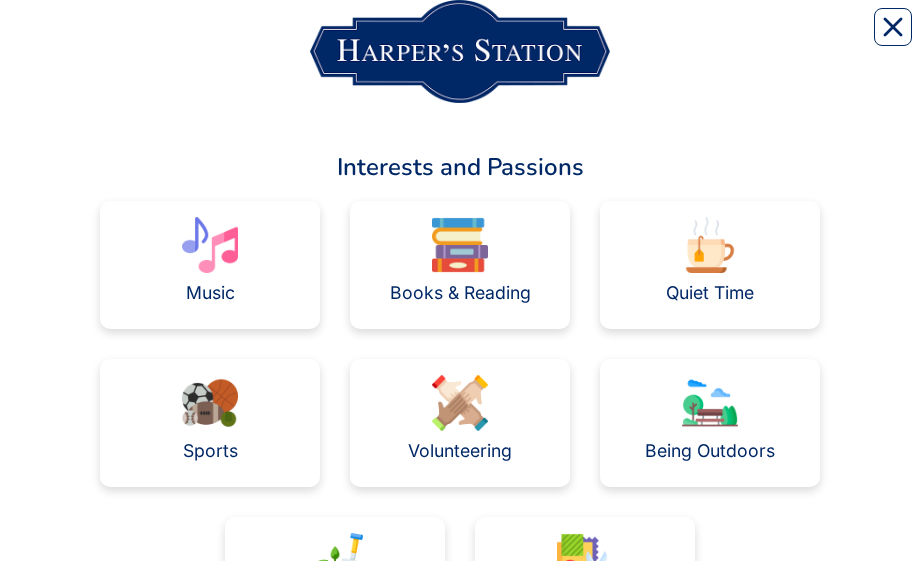 scroll, scrollTop: 49, scrollLeft: 0, axis: vertical 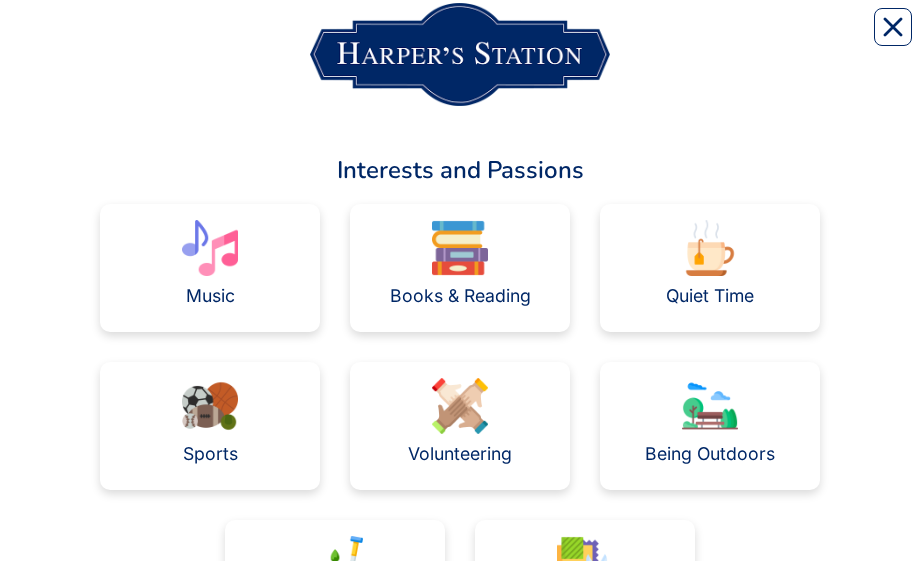 click at bounding box center (710, 406) 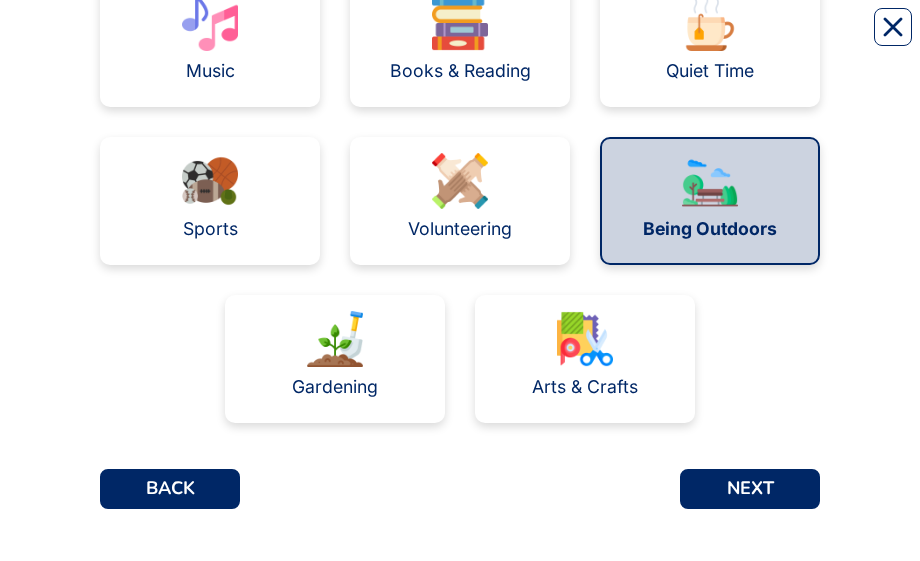 scroll, scrollTop: 274, scrollLeft: 0, axis: vertical 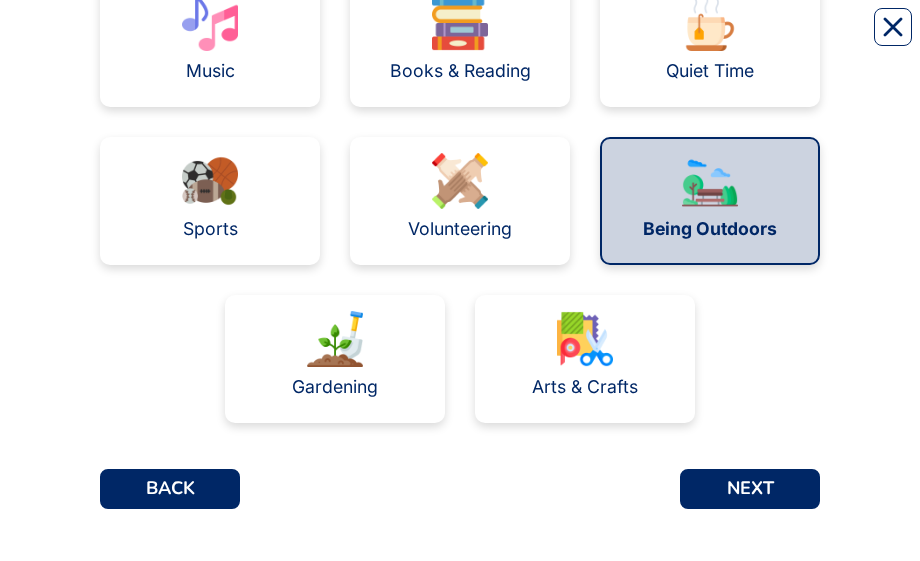 click on "NEXT" at bounding box center [750, 489] 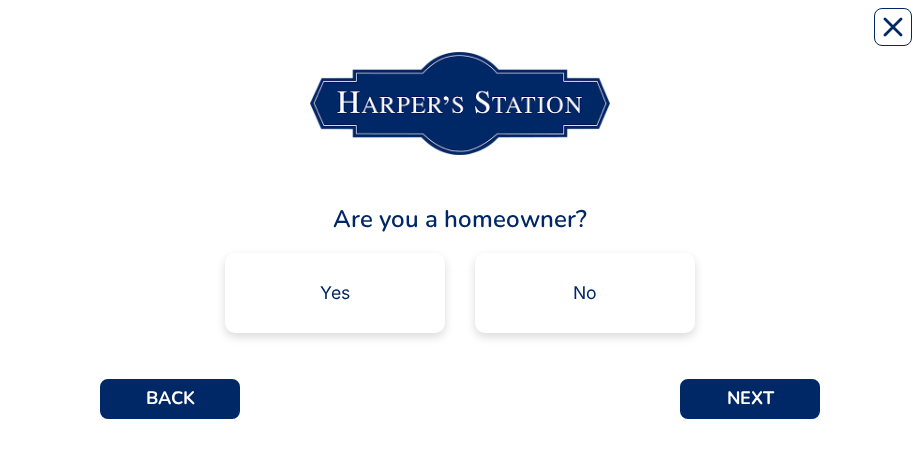 click on "Yes" at bounding box center (335, 293) 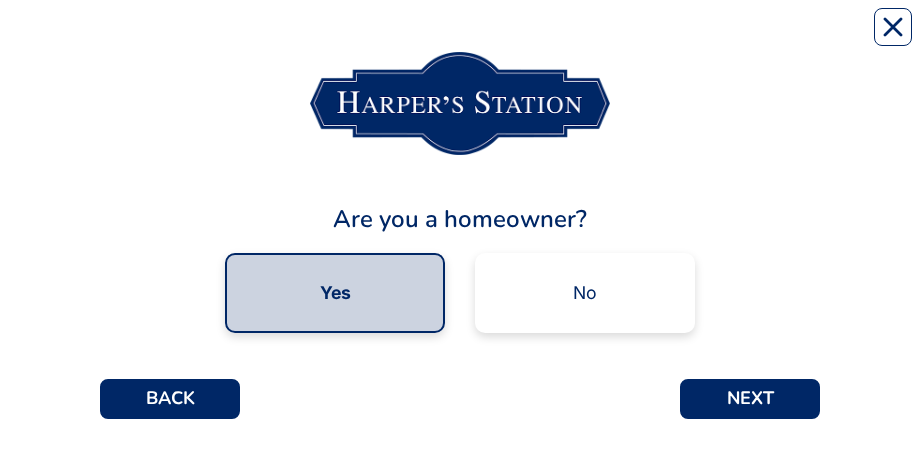 click on "NEXT" at bounding box center (750, 399) 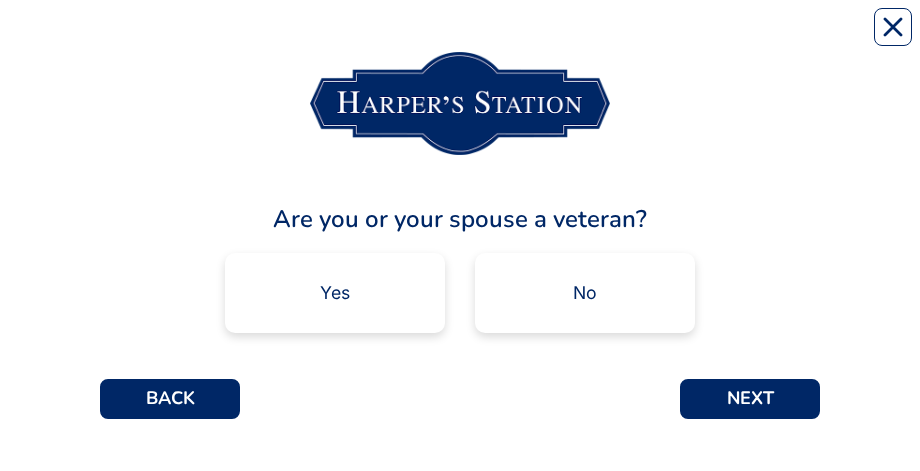 click on "Yes" at bounding box center (335, 293) 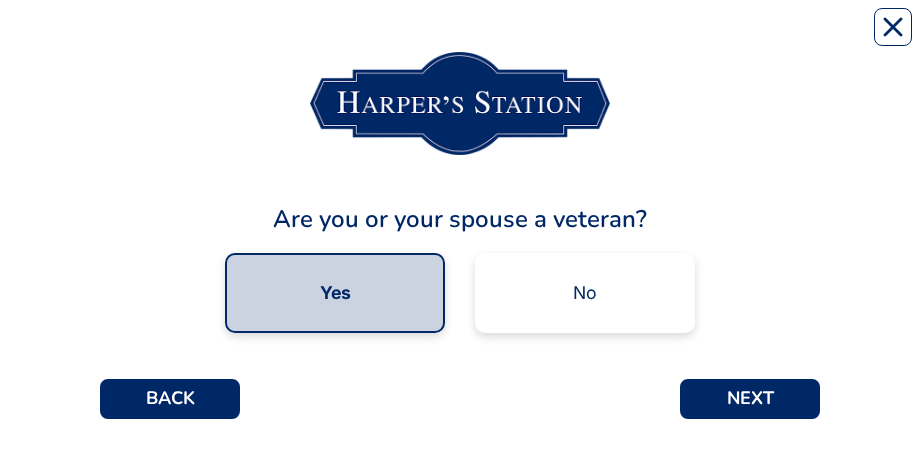 click on "NEXT" at bounding box center [750, 399] 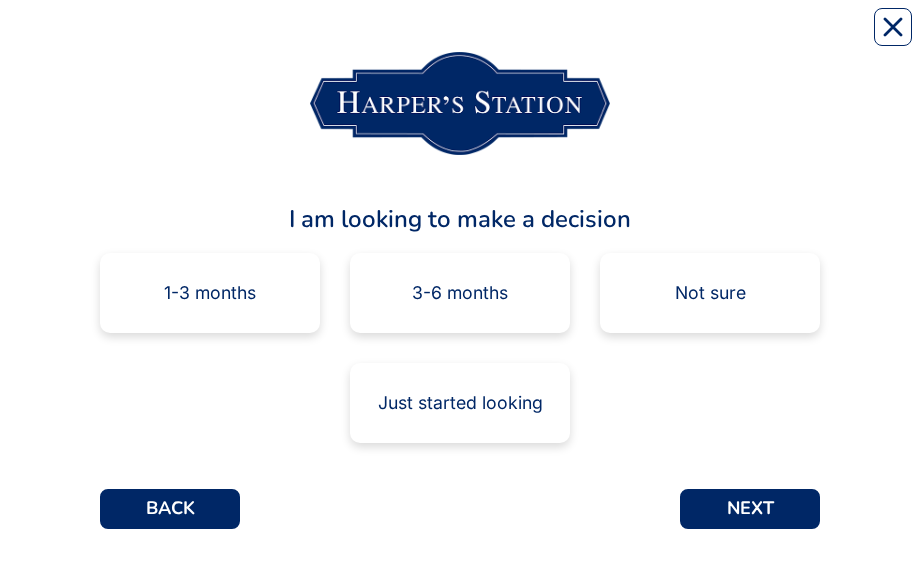 click on "1-3 months" at bounding box center (210, 293) 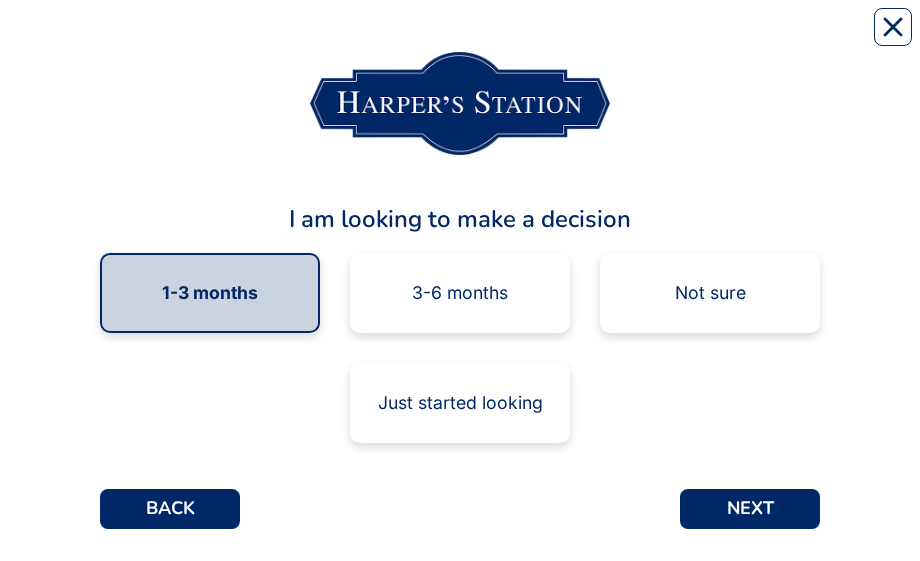 click on "NEXT" at bounding box center [750, 509] 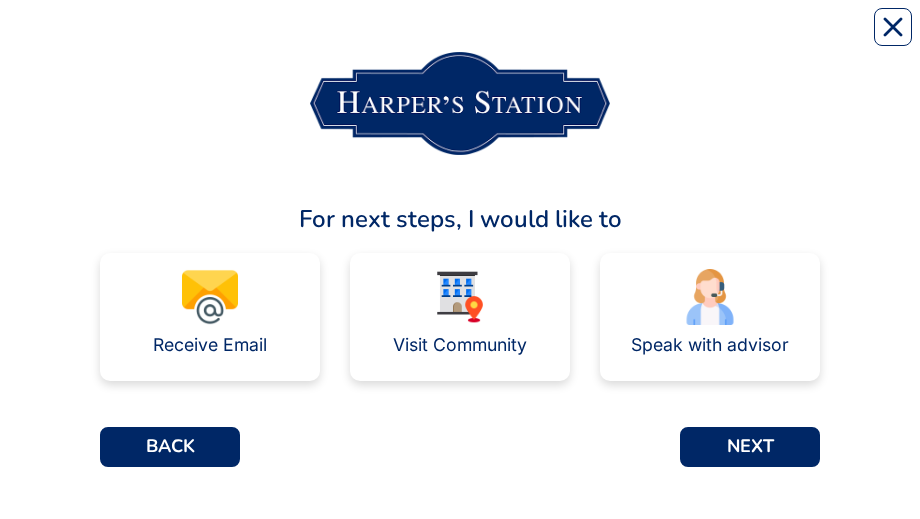 click on "Speak with advisor" at bounding box center [710, 345] 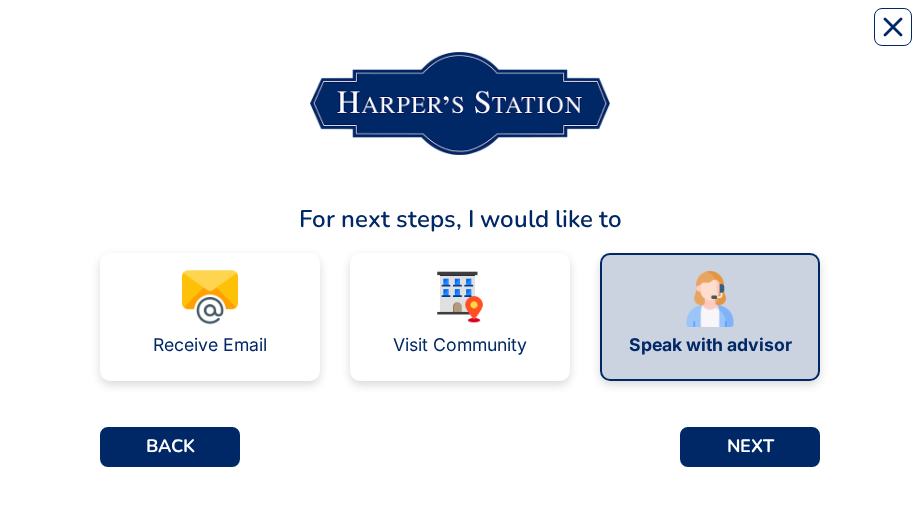 click on "NEXT" at bounding box center (750, 447) 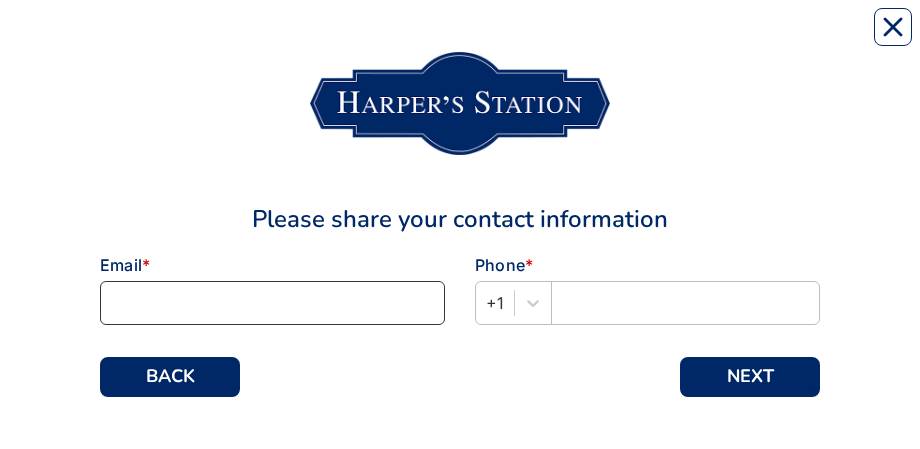 click at bounding box center [272, 303] 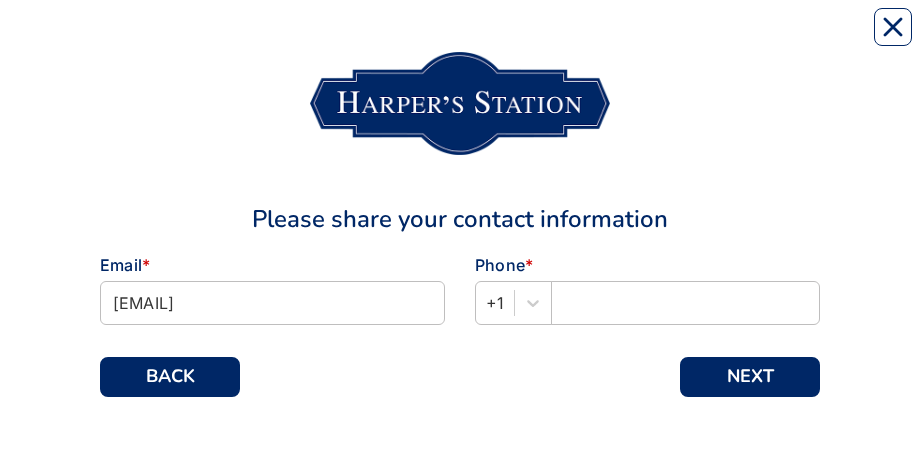 click on "NEXT" at bounding box center [750, 377] 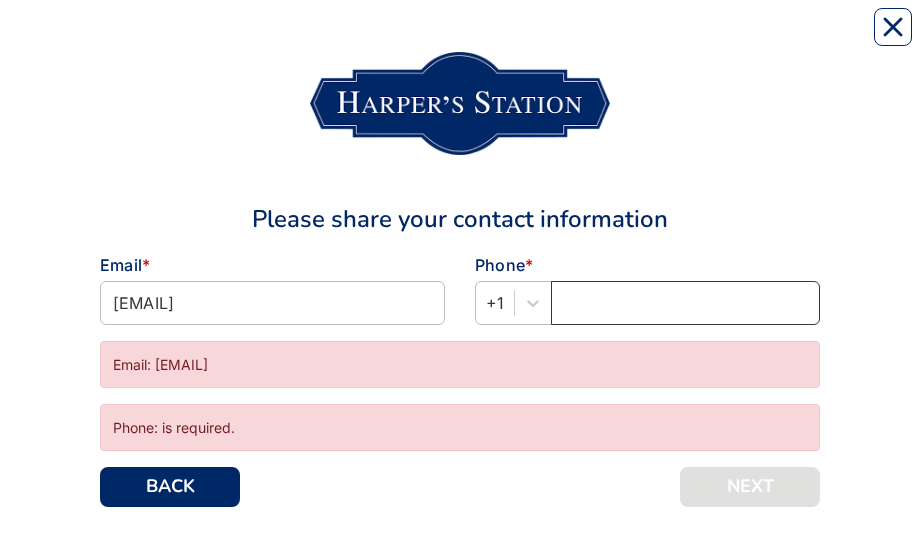 click at bounding box center (685, 303) 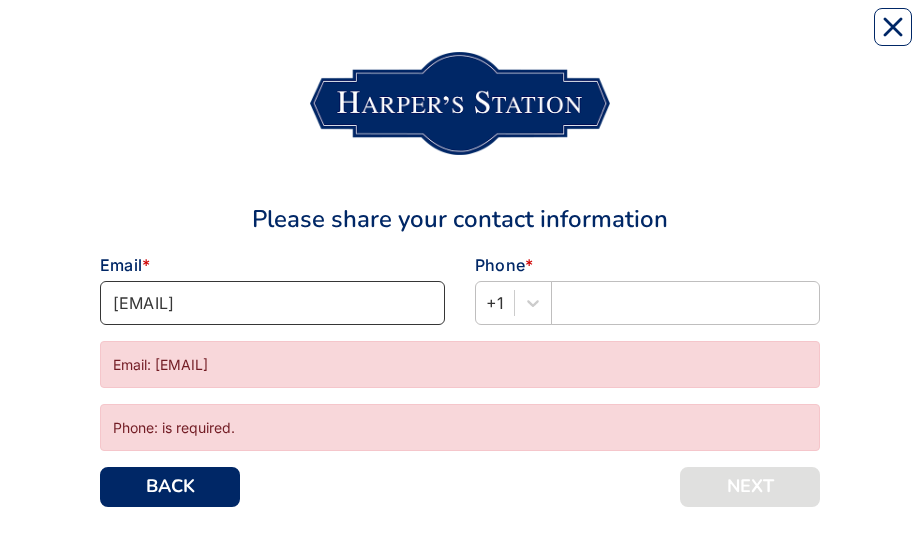 click on "[EMAIL]" at bounding box center (272, 303) 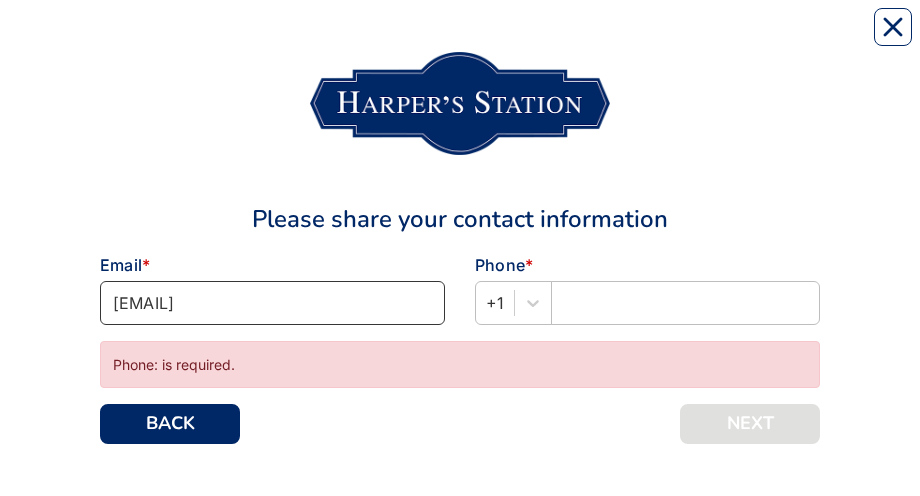 type on "[EMAIL]" 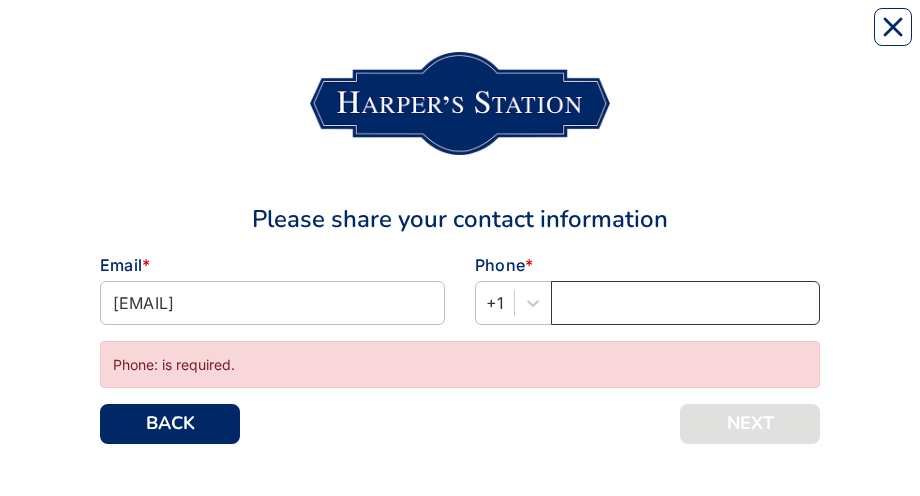 click at bounding box center [685, 303] 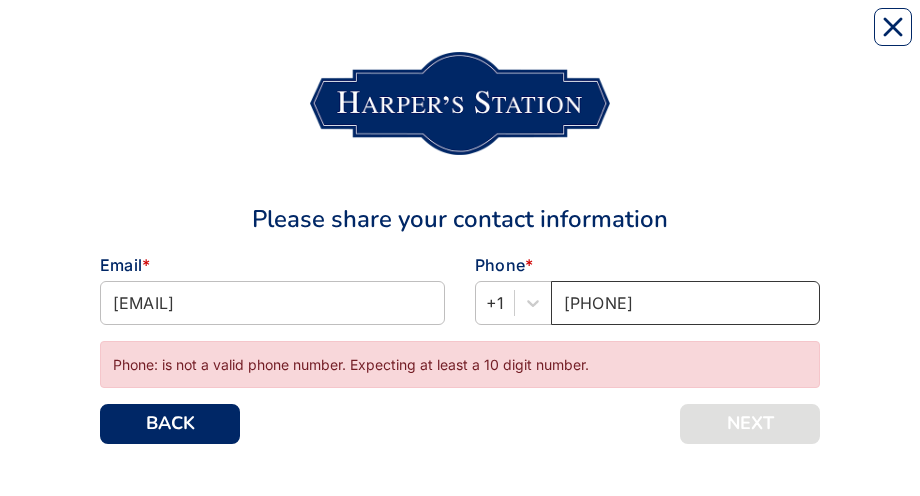 type on "[PHONE]" 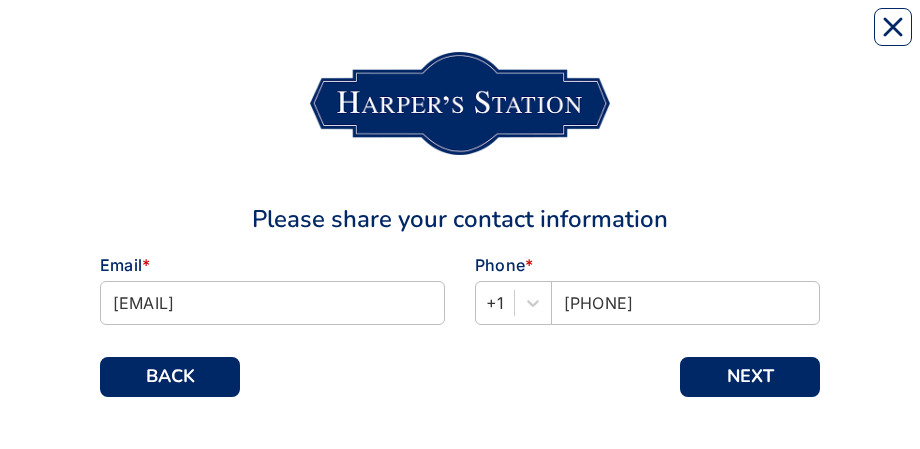 click on "NEXT" at bounding box center [750, 377] 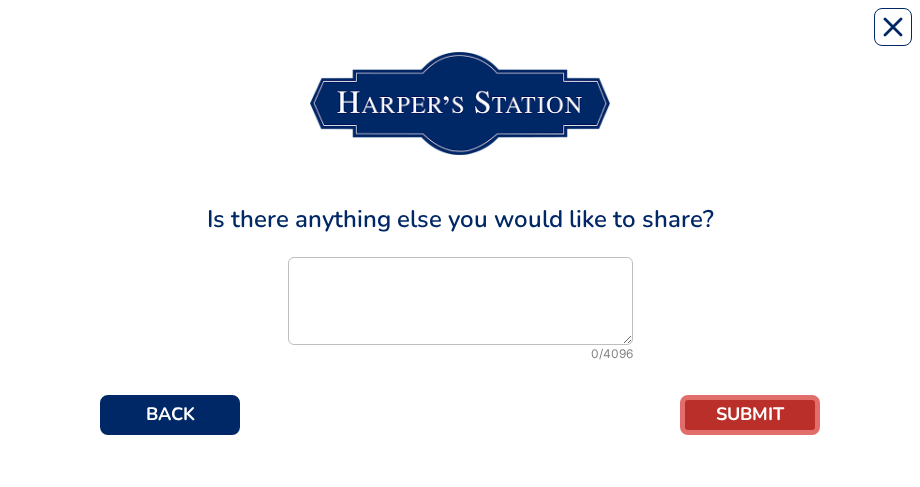 click on "SUBMIT" at bounding box center (750, 415) 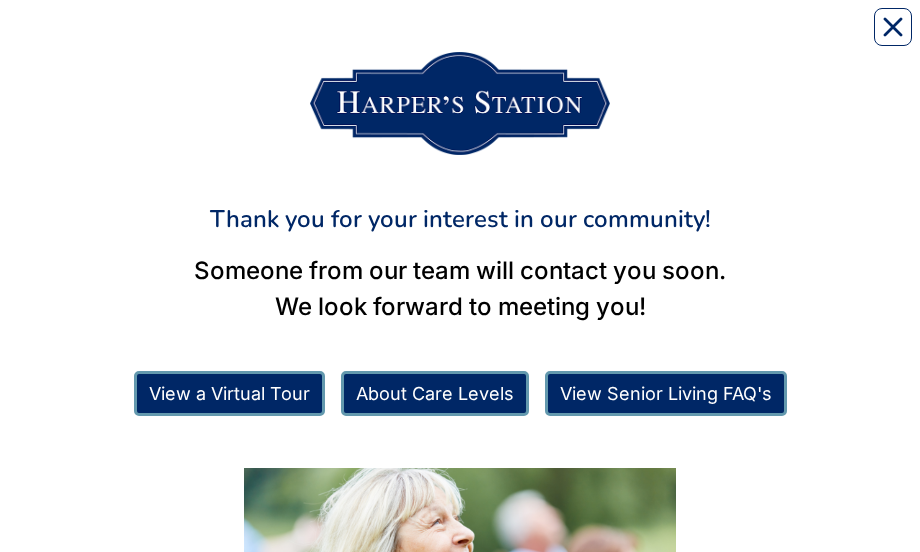 click on "Someone from our team will contact you soon. We look forward to meeting you!
View a Virtual Tour
About Care Levels
View
Senior Living FAQ's" at bounding box center (460, 468) 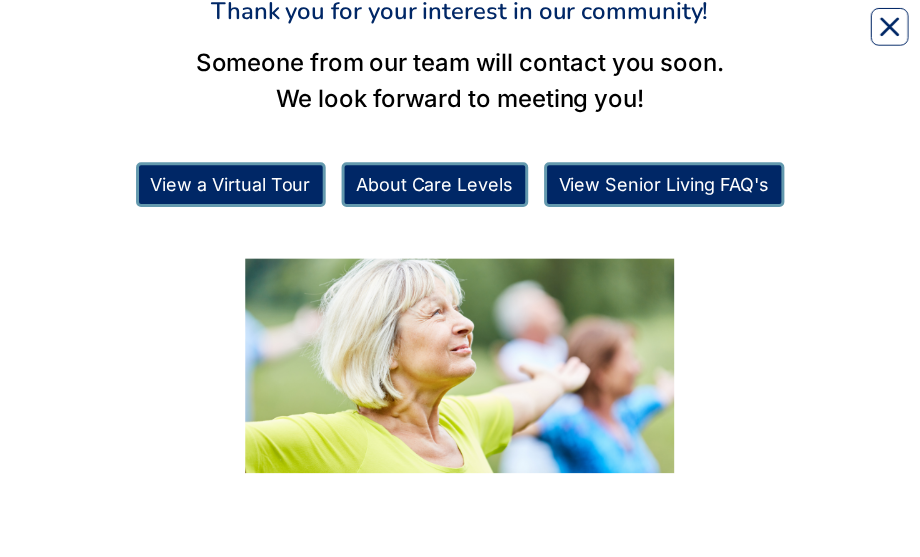 scroll, scrollTop: 211, scrollLeft: 0, axis: vertical 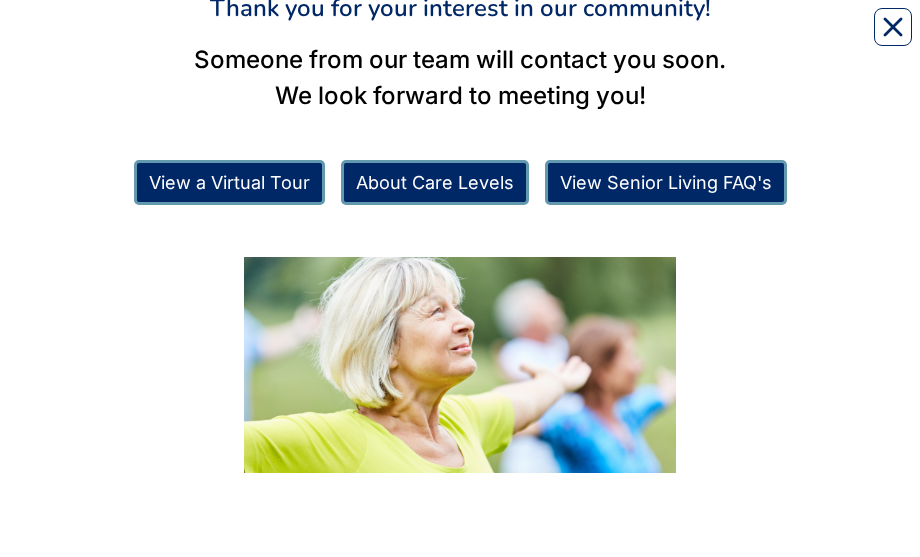 click on "About Care Levels" at bounding box center [435, 182] 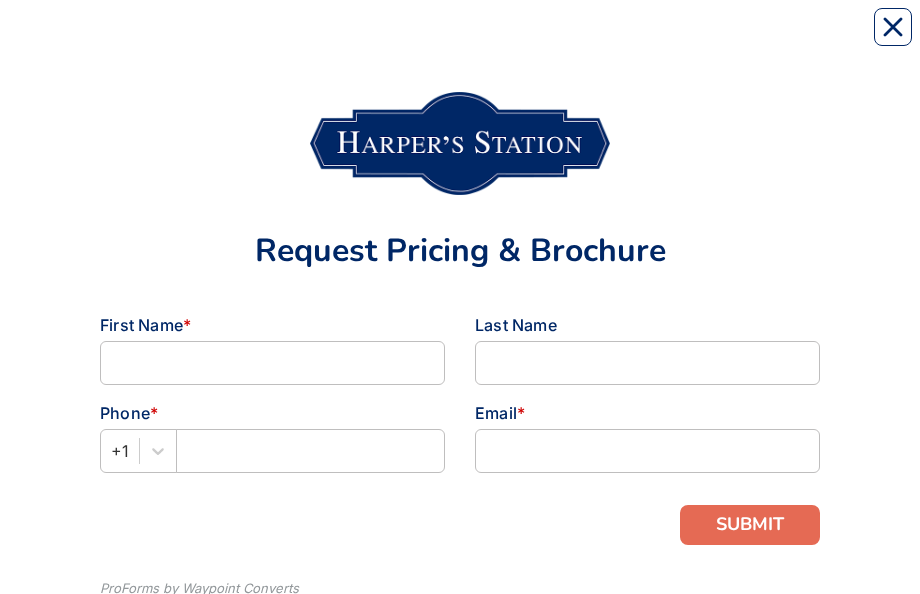 scroll, scrollTop: 0, scrollLeft: 0, axis: both 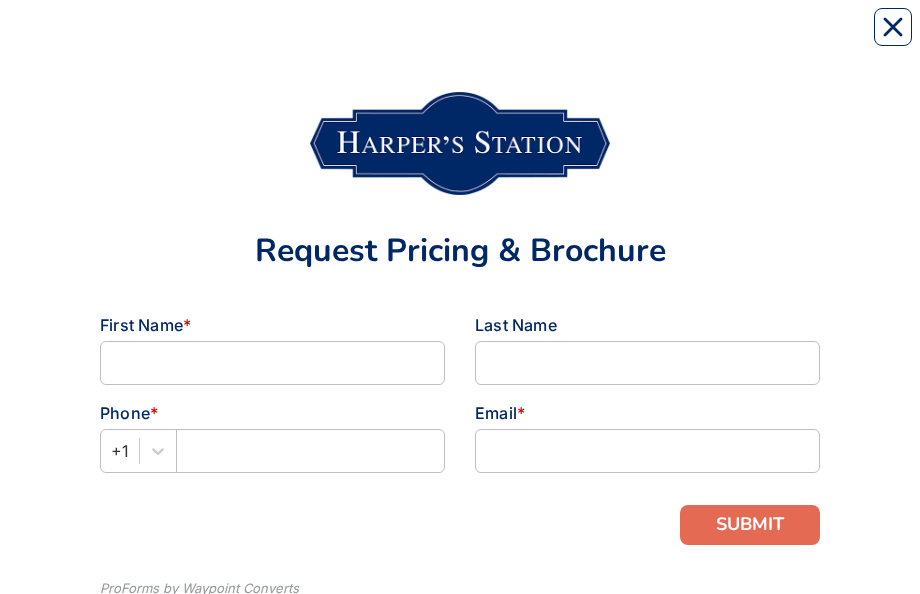 click at bounding box center [893, 27] 